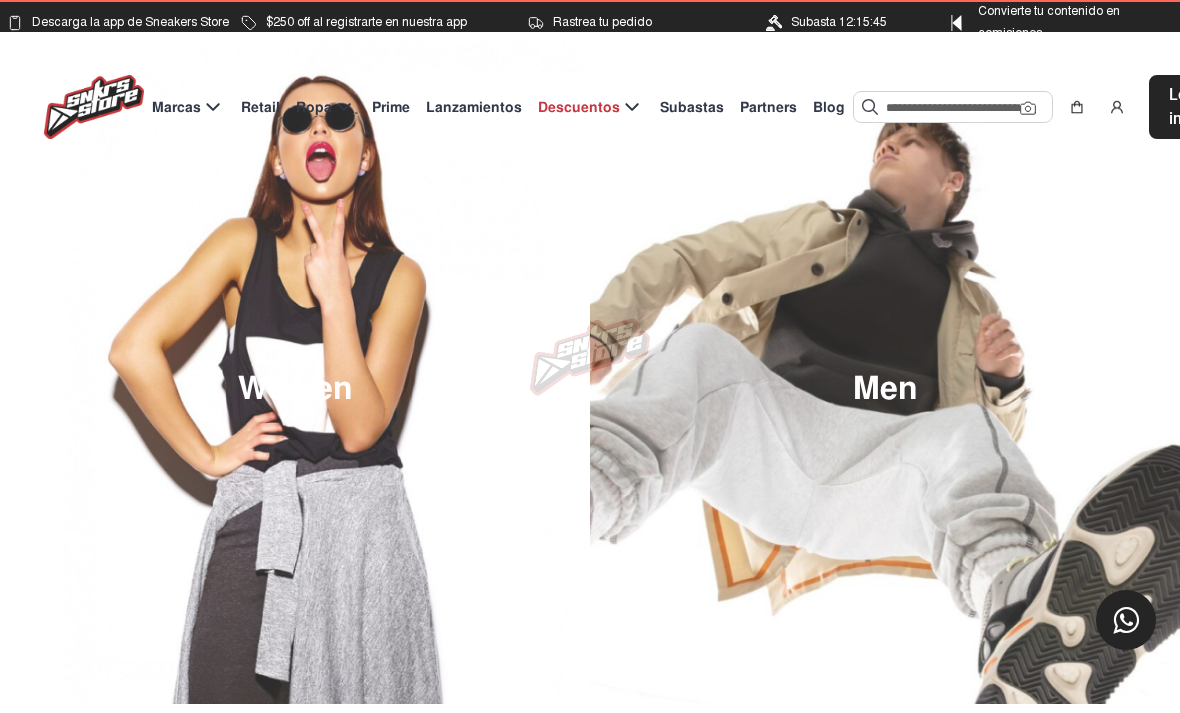 scroll, scrollTop: 0, scrollLeft: 0, axis: both 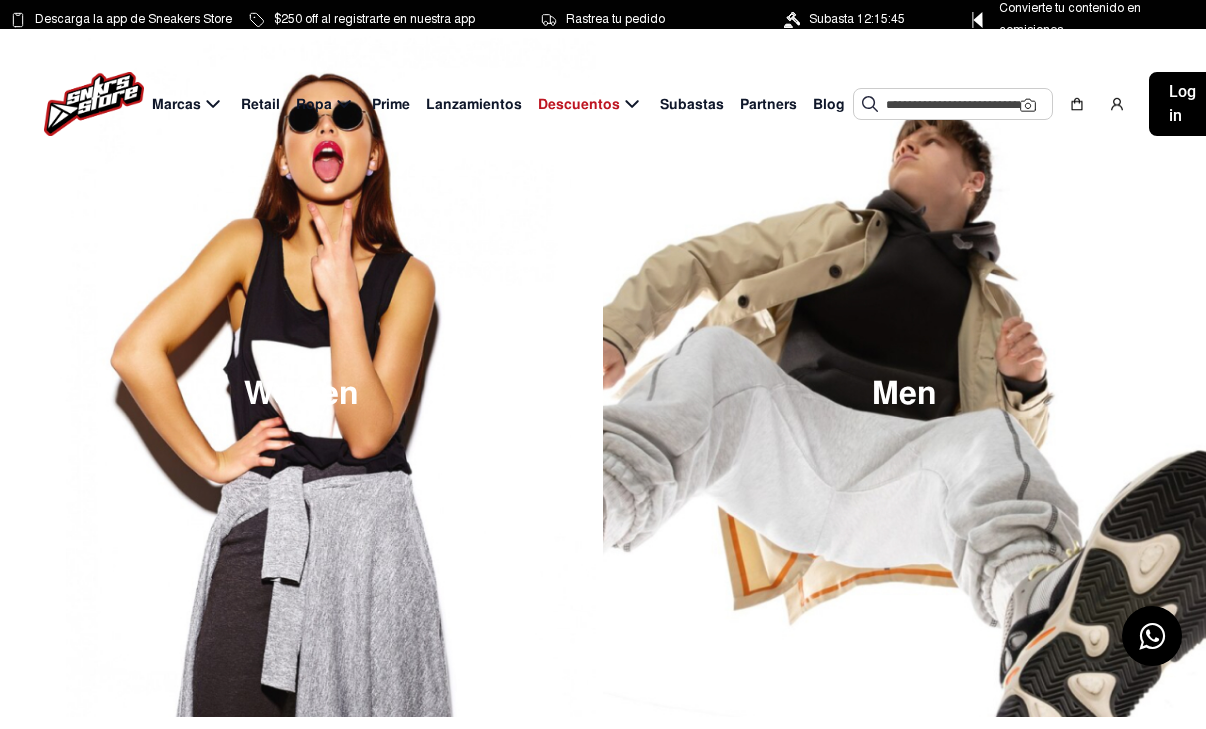 click 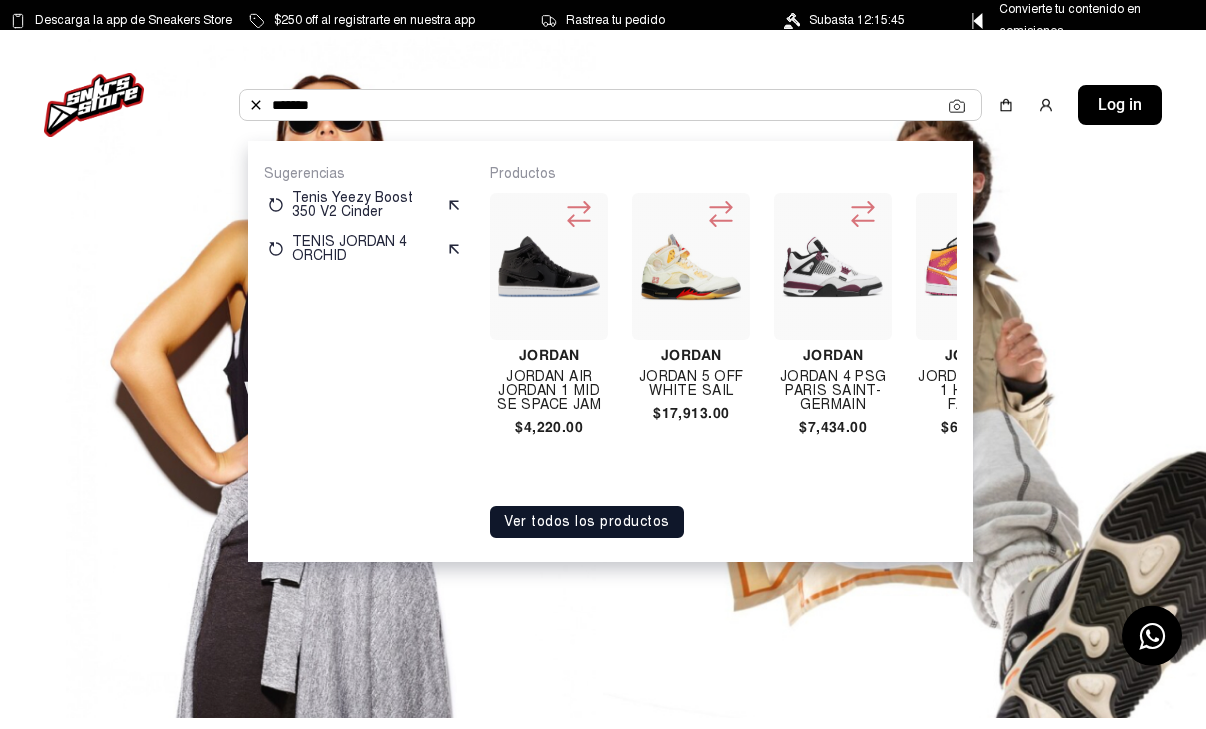 type on "******" 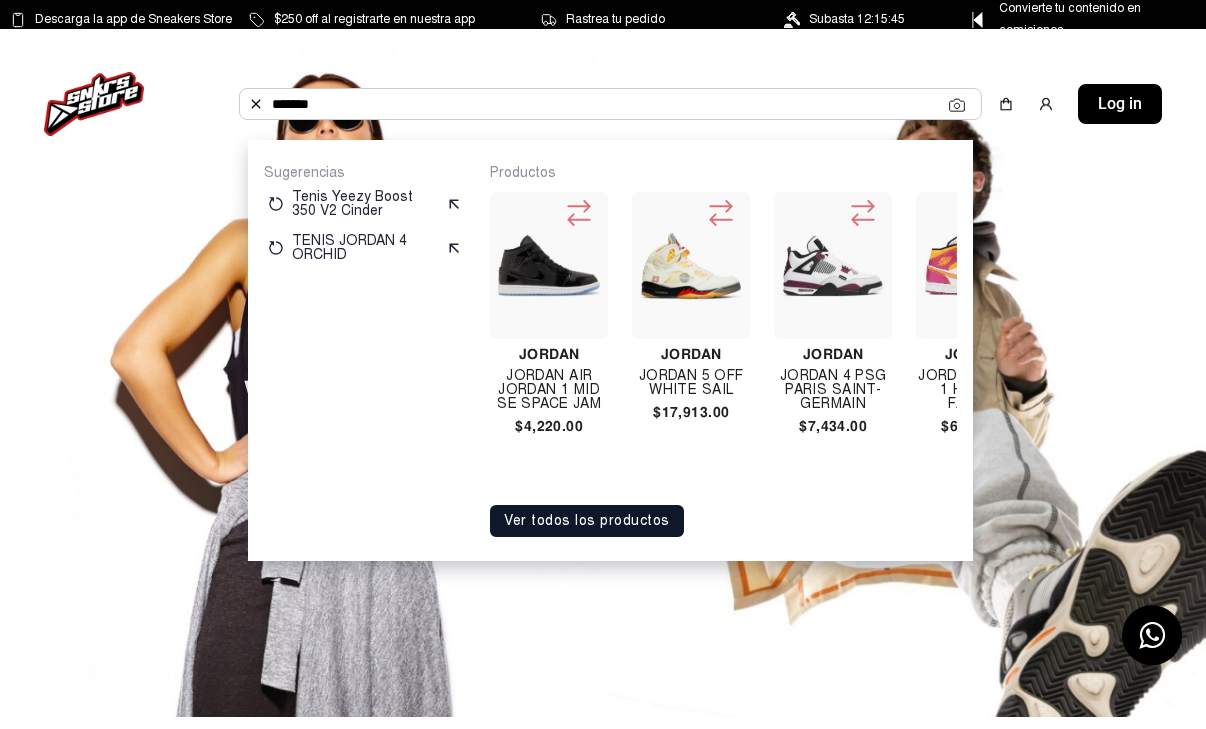 scroll, scrollTop: 3, scrollLeft: 0, axis: vertical 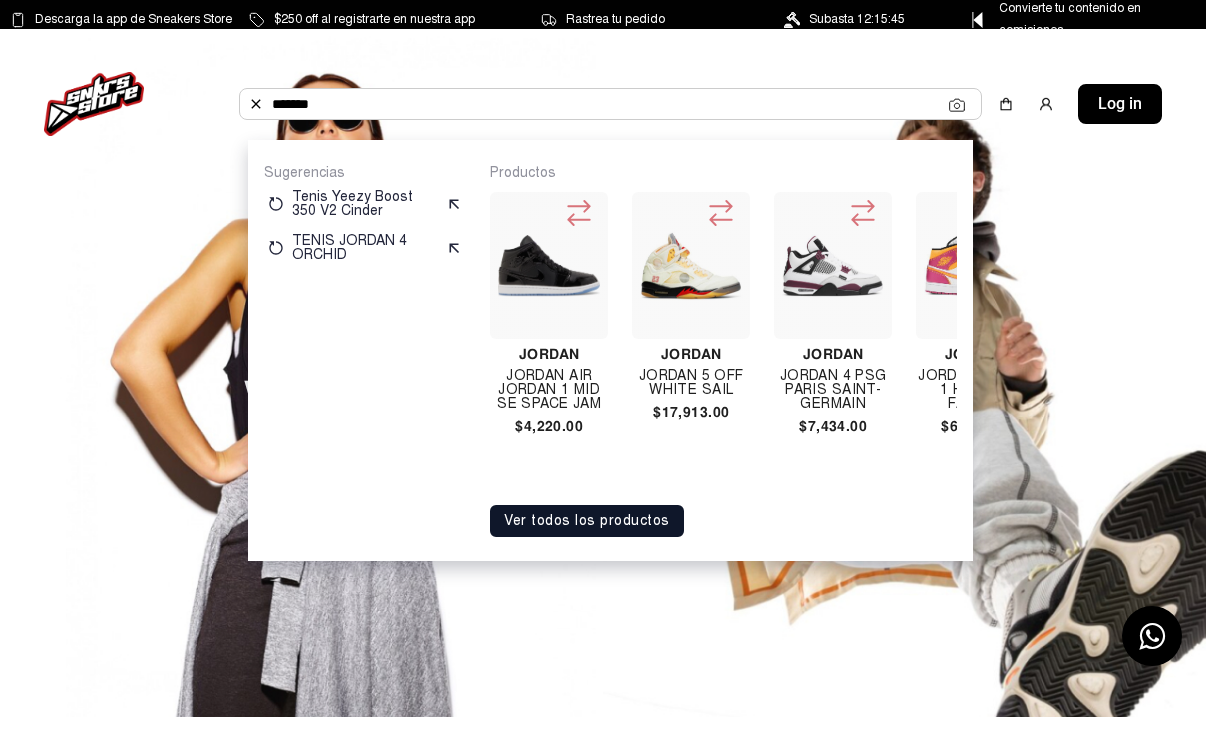 click on "Ver todos los productos" 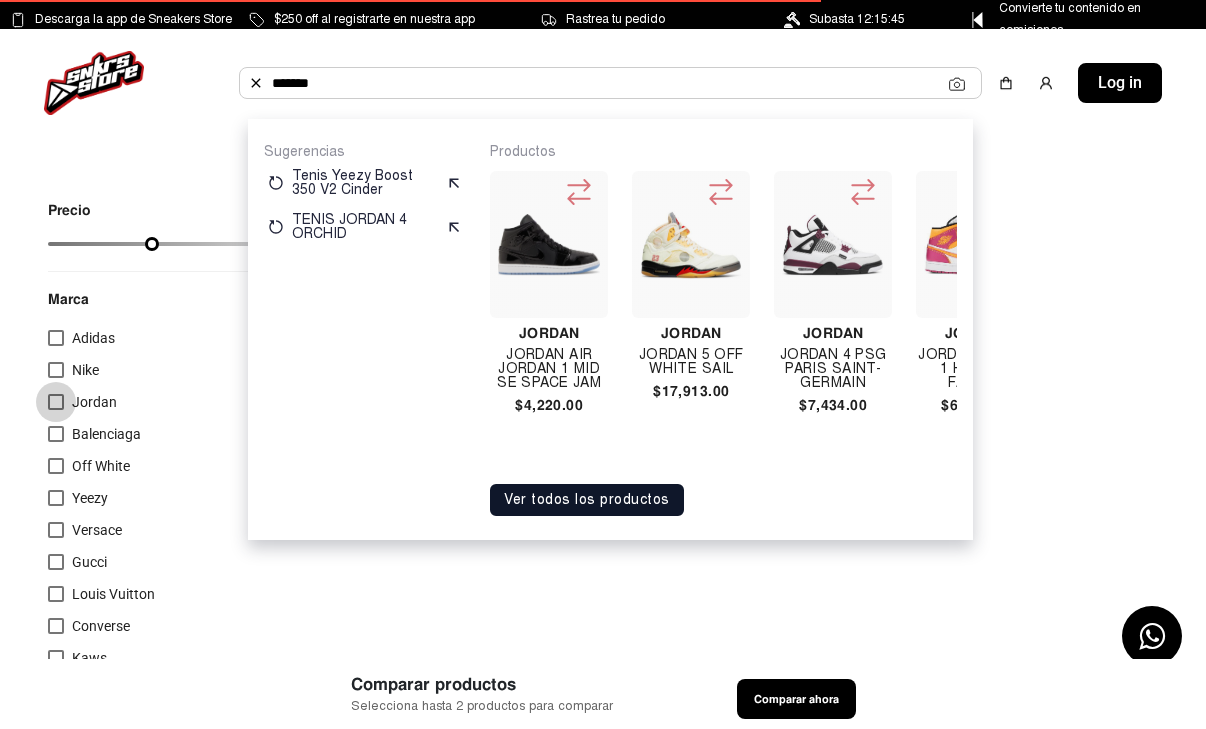 click at bounding box center (56, 402) 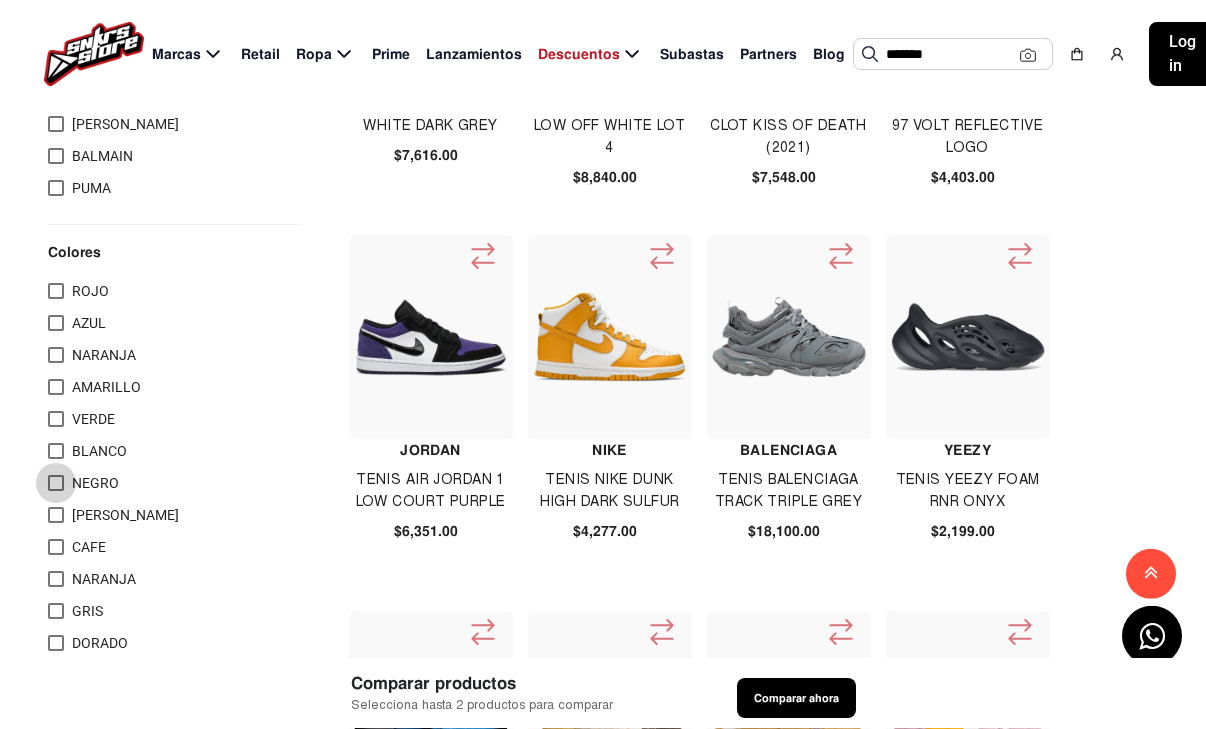 scroll, scrollTop: 1081, scrollLeft: 0, axis: vertical 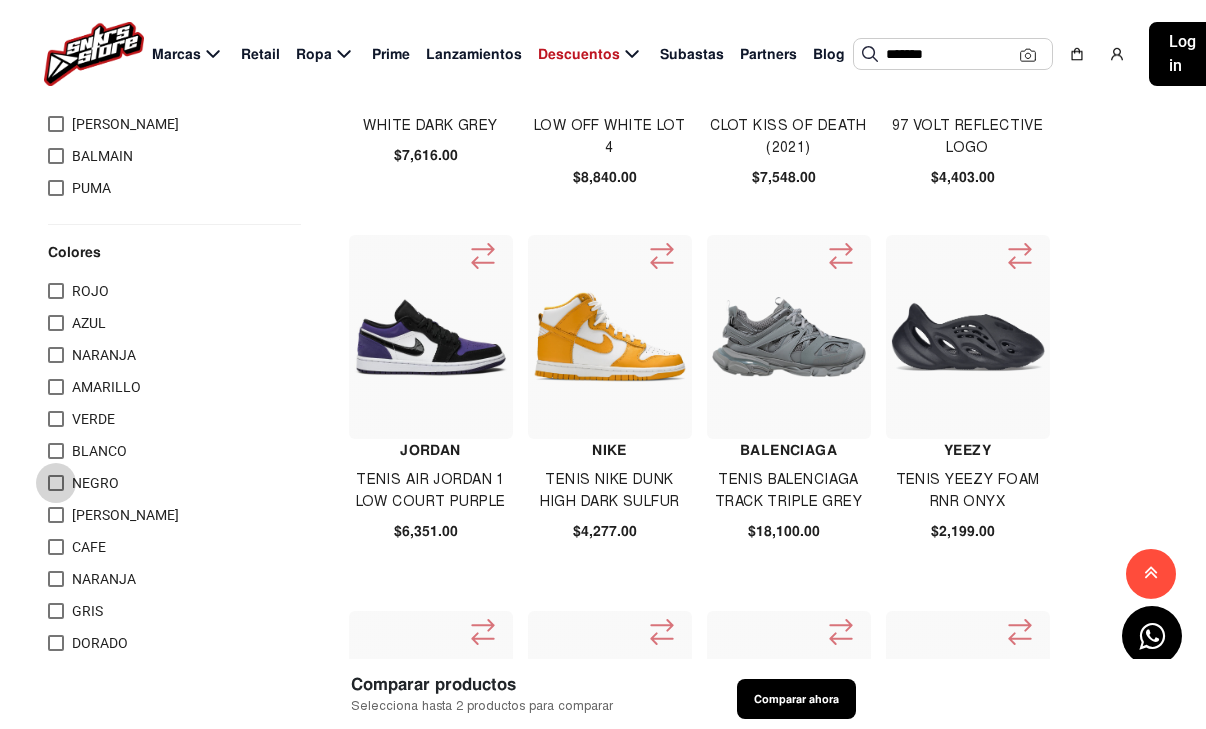 click on "NEGRO" at bounding box center [95, 483] 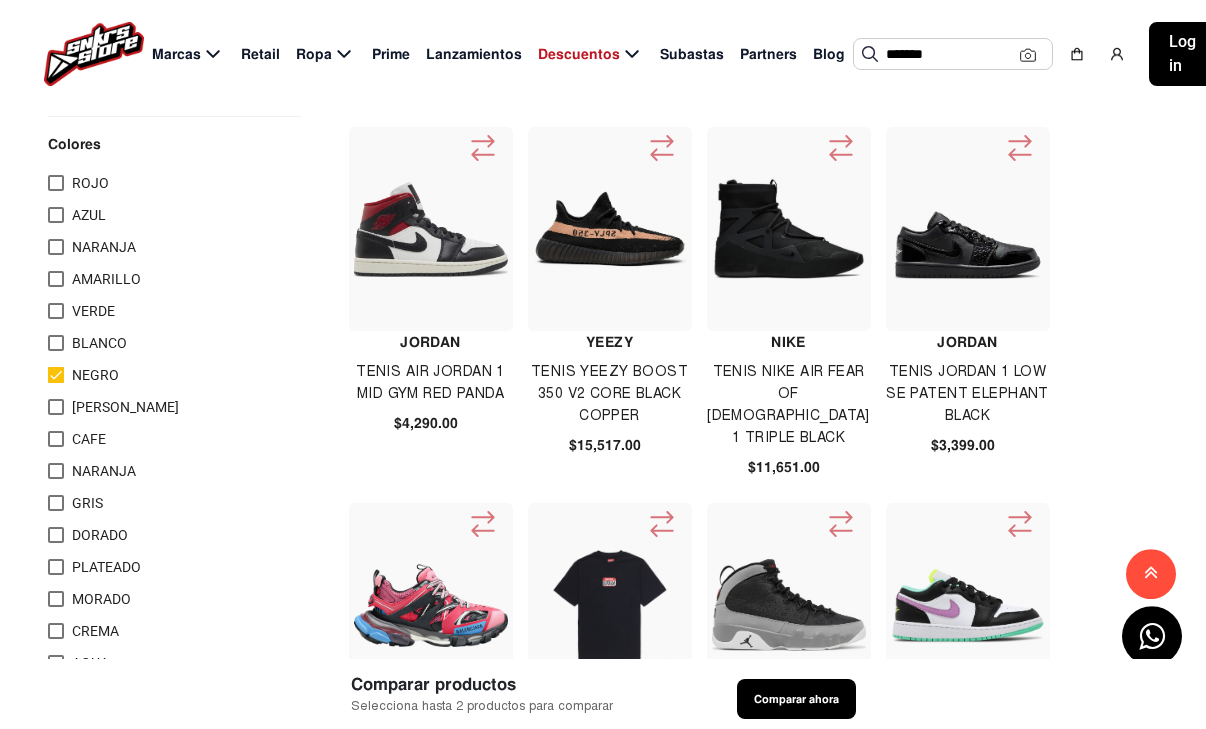 scroll, scrollTop: 1185, scrollLeft: 0, axis: vertical 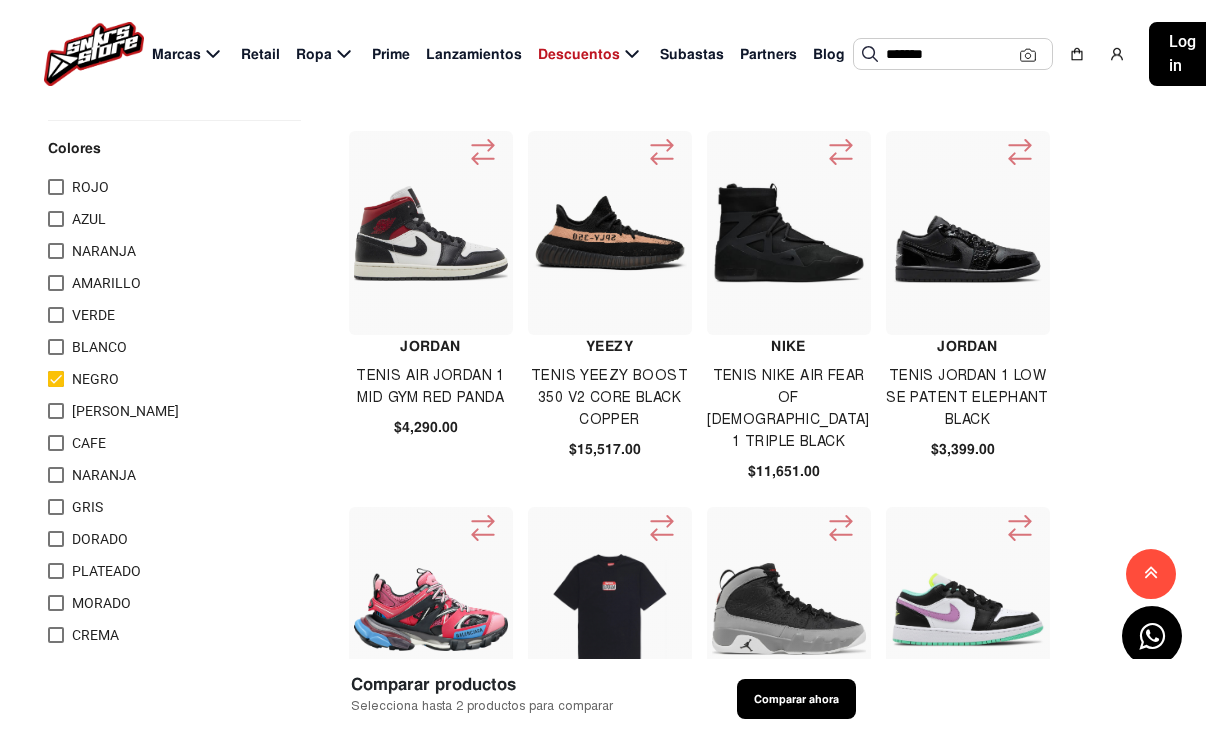 click on "TENIS JORDAN 1 LOW SE PATENT ELEPHANT BLACK" 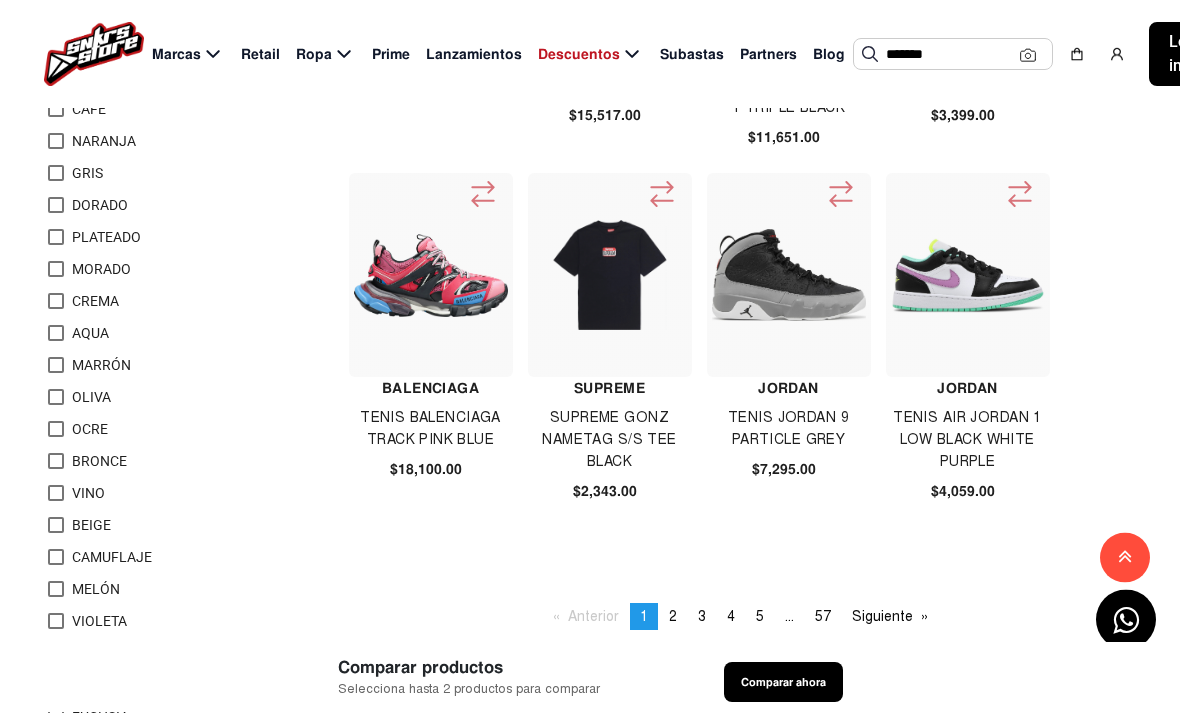 scroll, scrollTop: 1521, scrollLeft: 0, axis: vertical 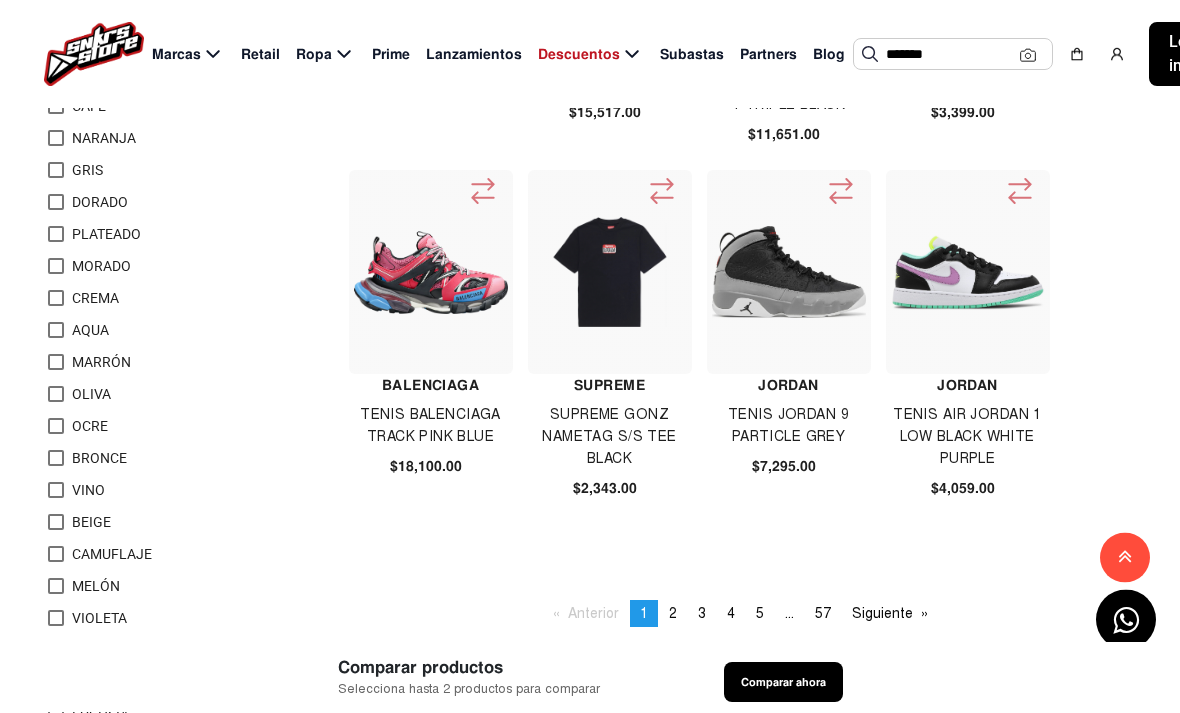 click on "page  3" 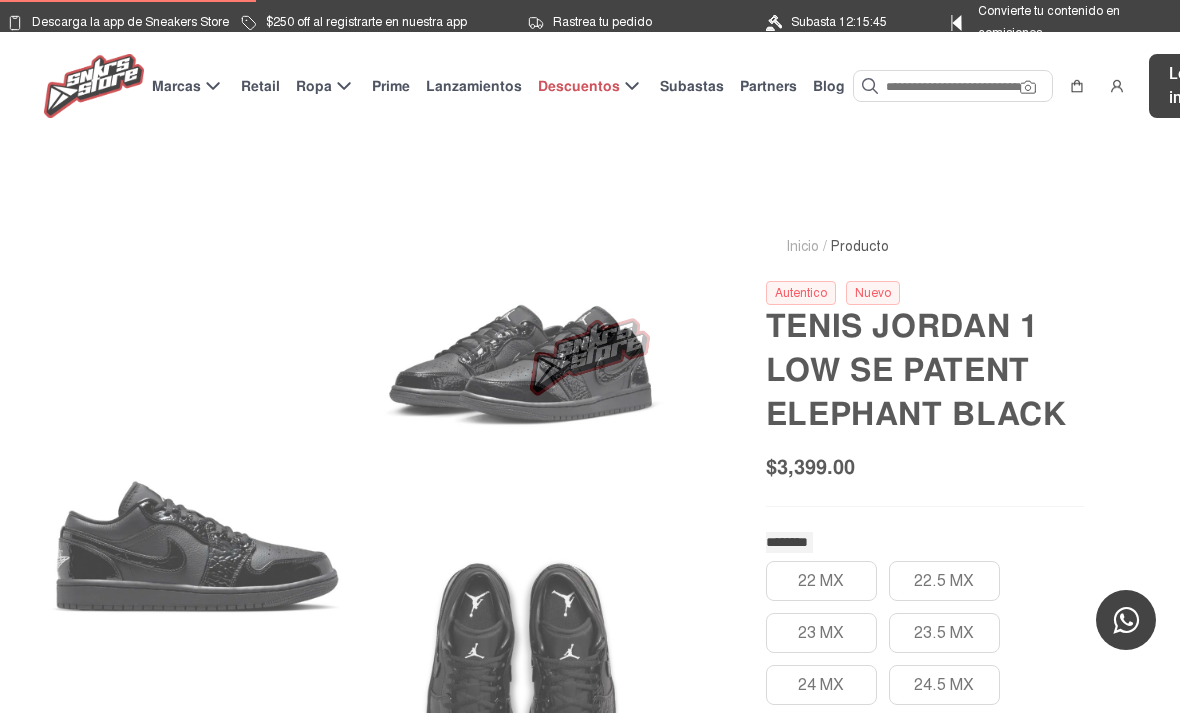 scroll, scrollTop: 0, scrollLeft: 0, axis: both 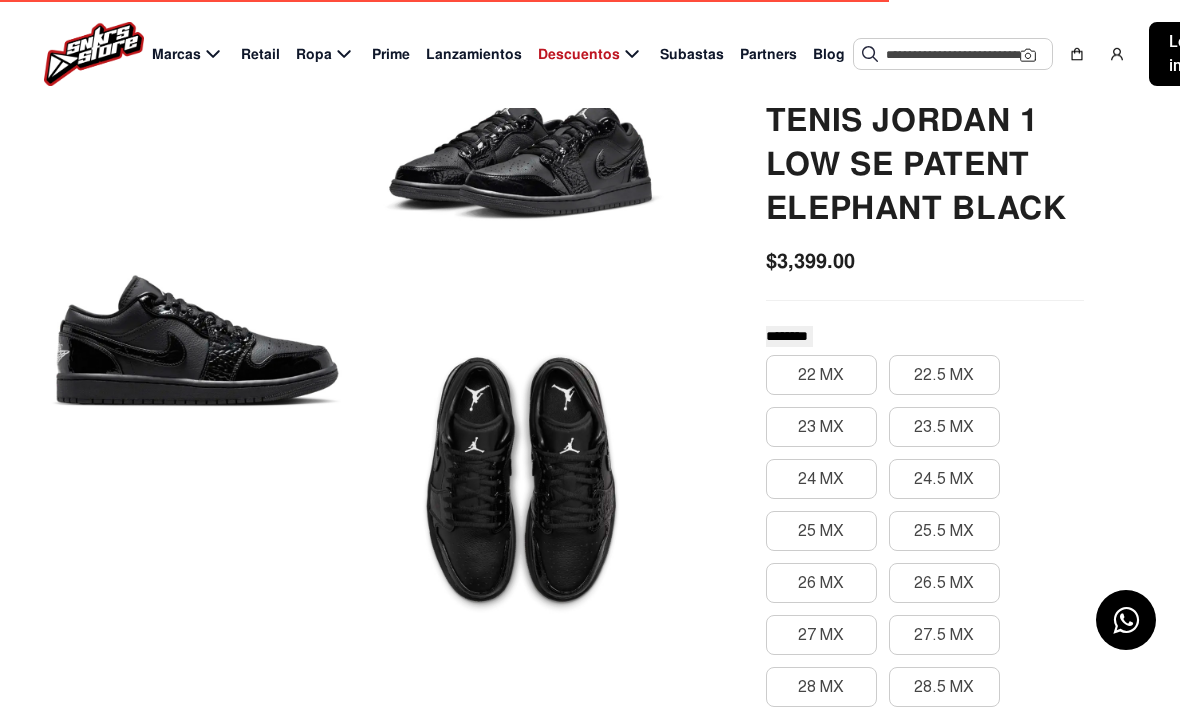 click 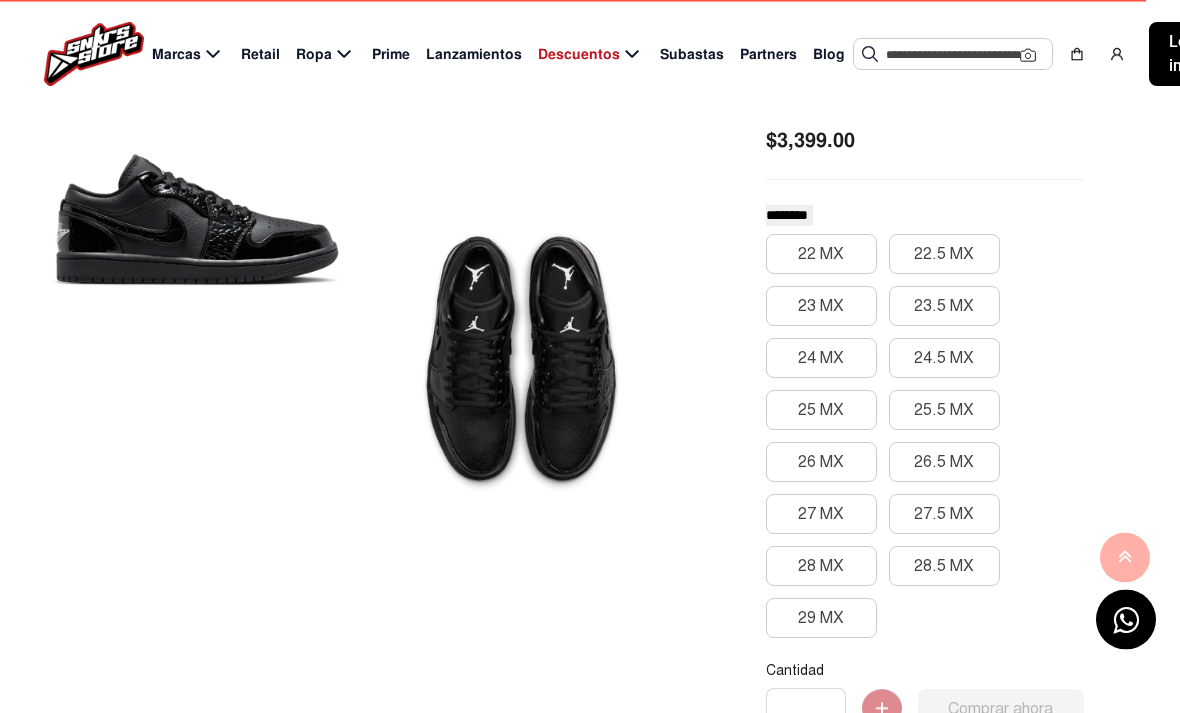 scroll, scrollTop: 241, scrollLeft: 0, axis: vertical 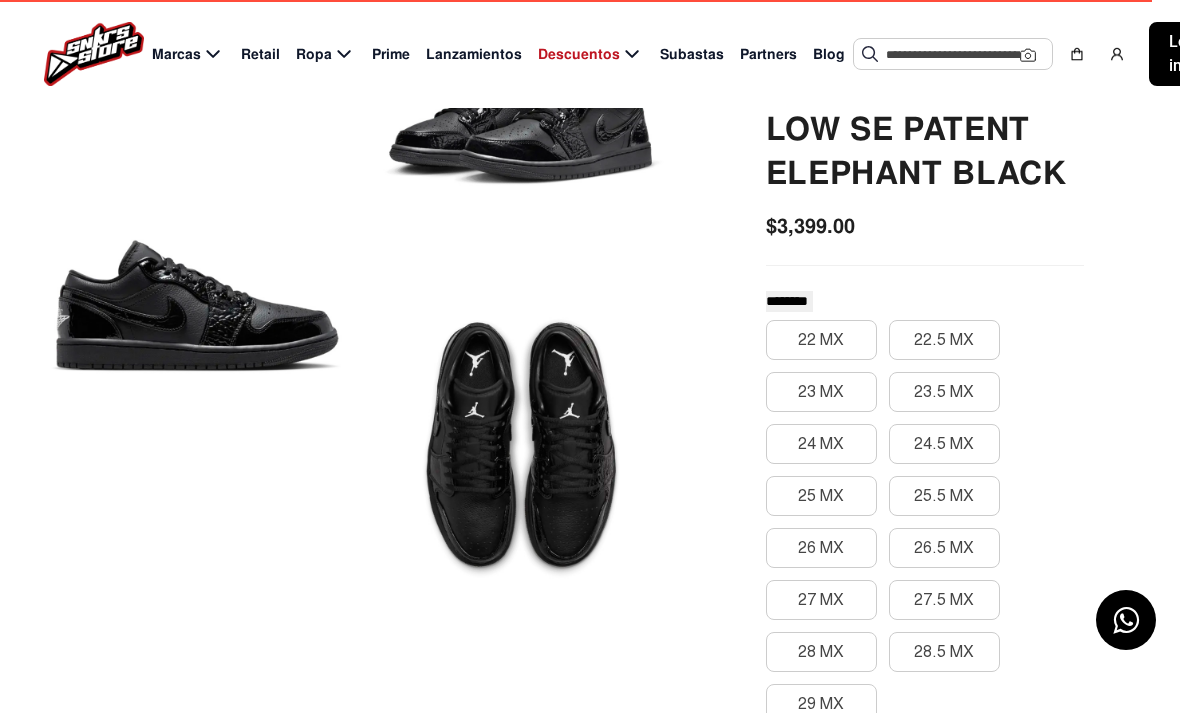click 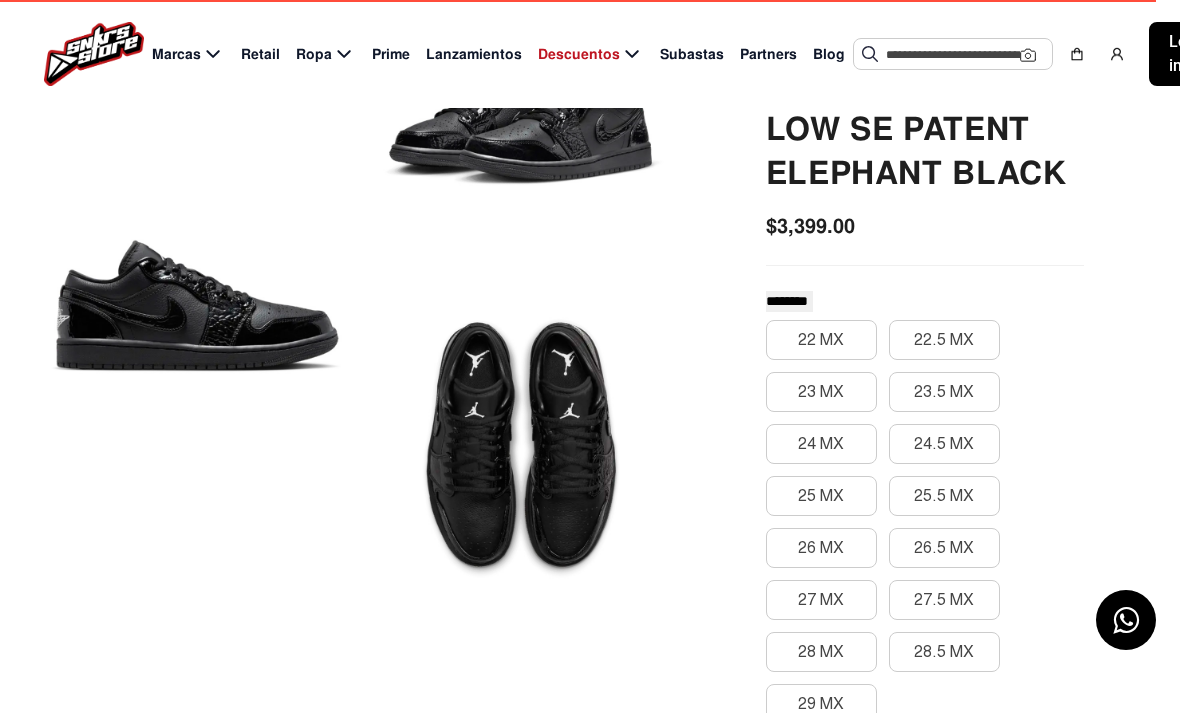 click 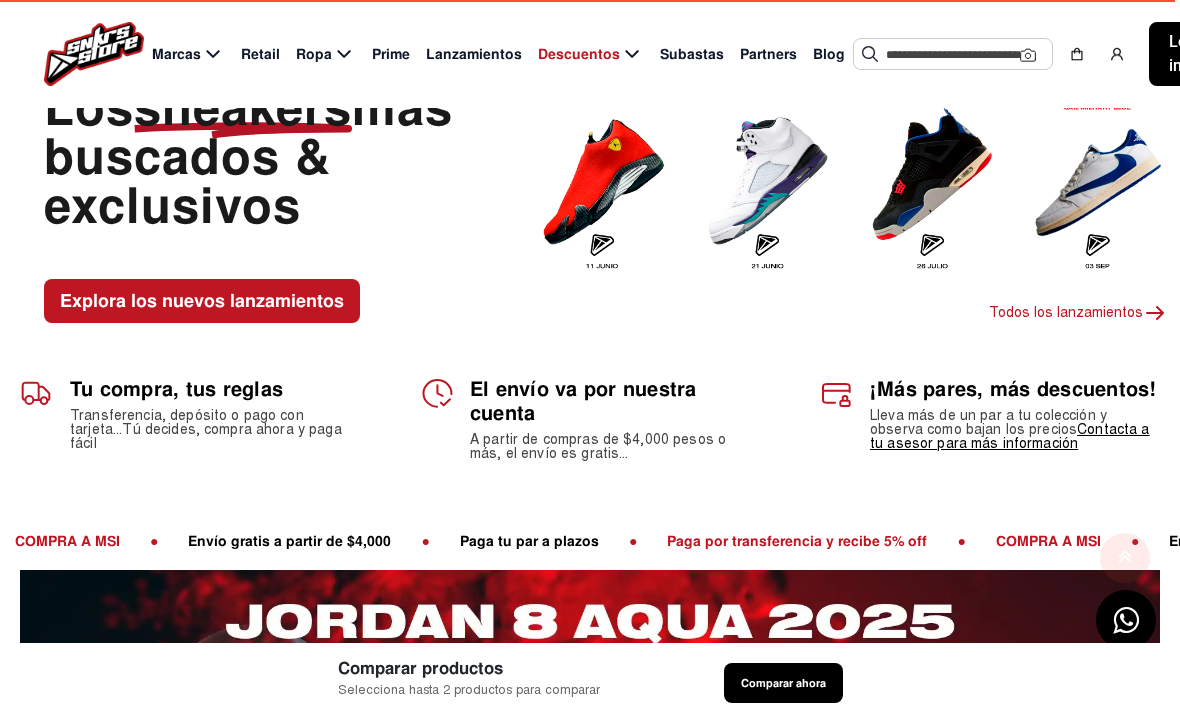 scroll, scrollTop: 0, scrollLeft: 0, axis: both 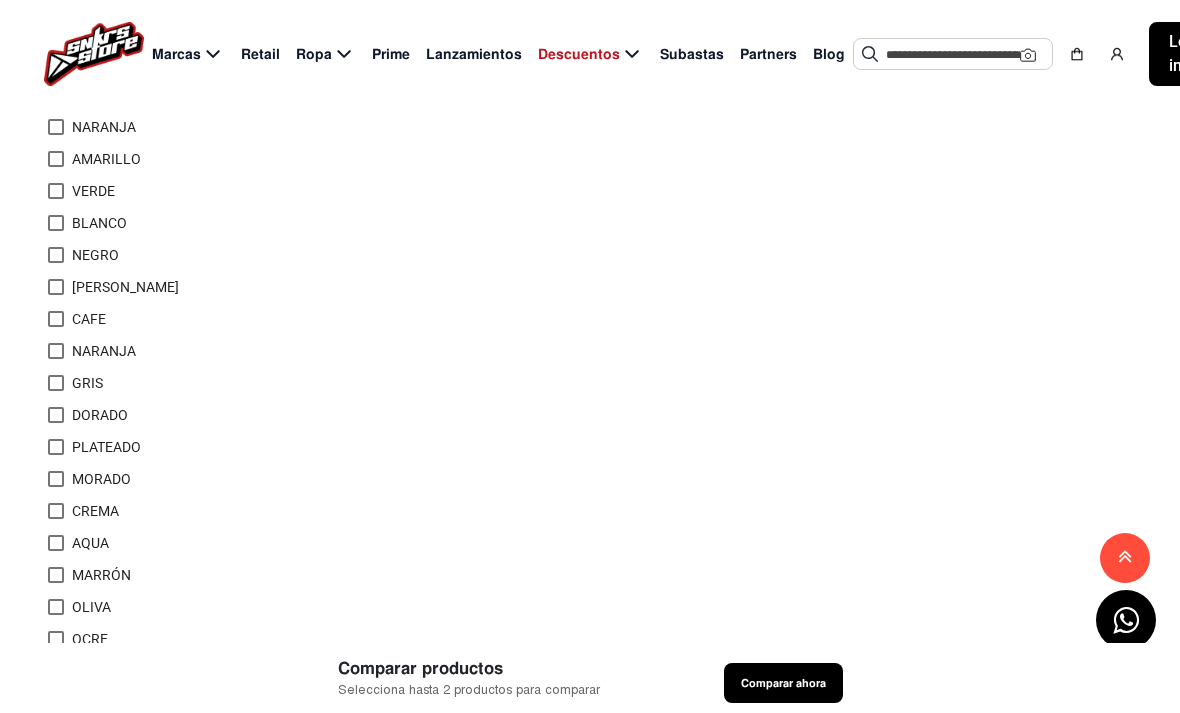 click at bounding box center (56, 255) 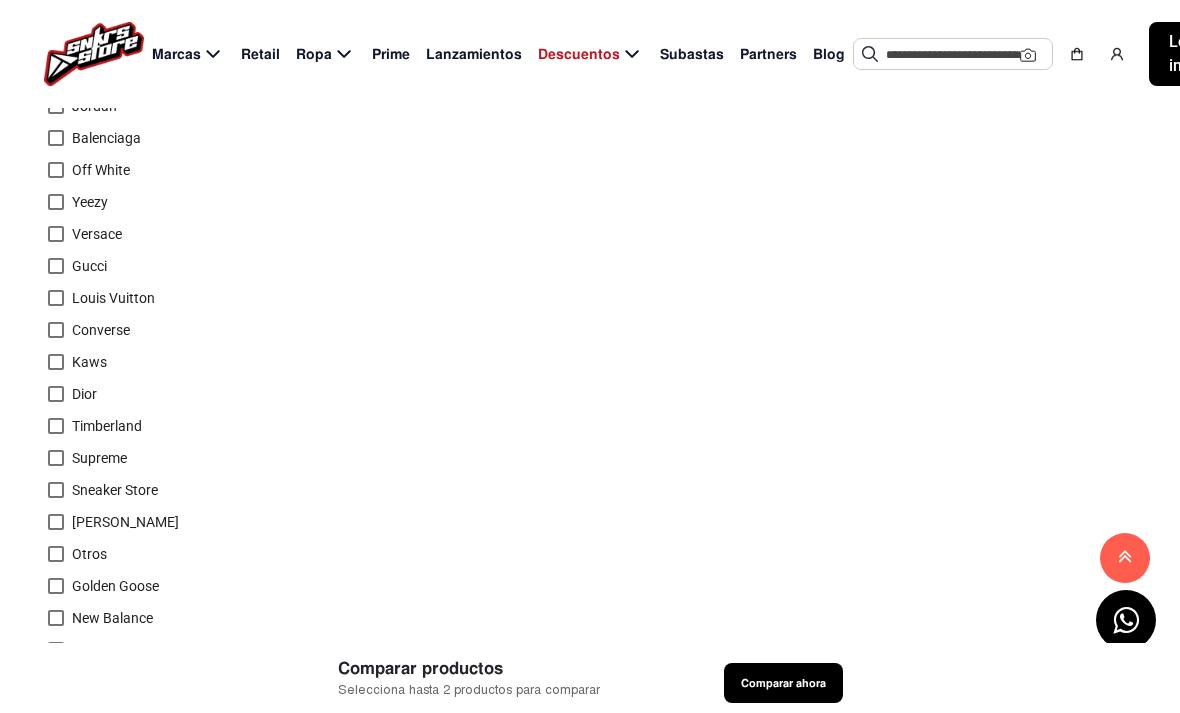 scroll, scrollTop: 0, scrollLeft: 0, axis: both 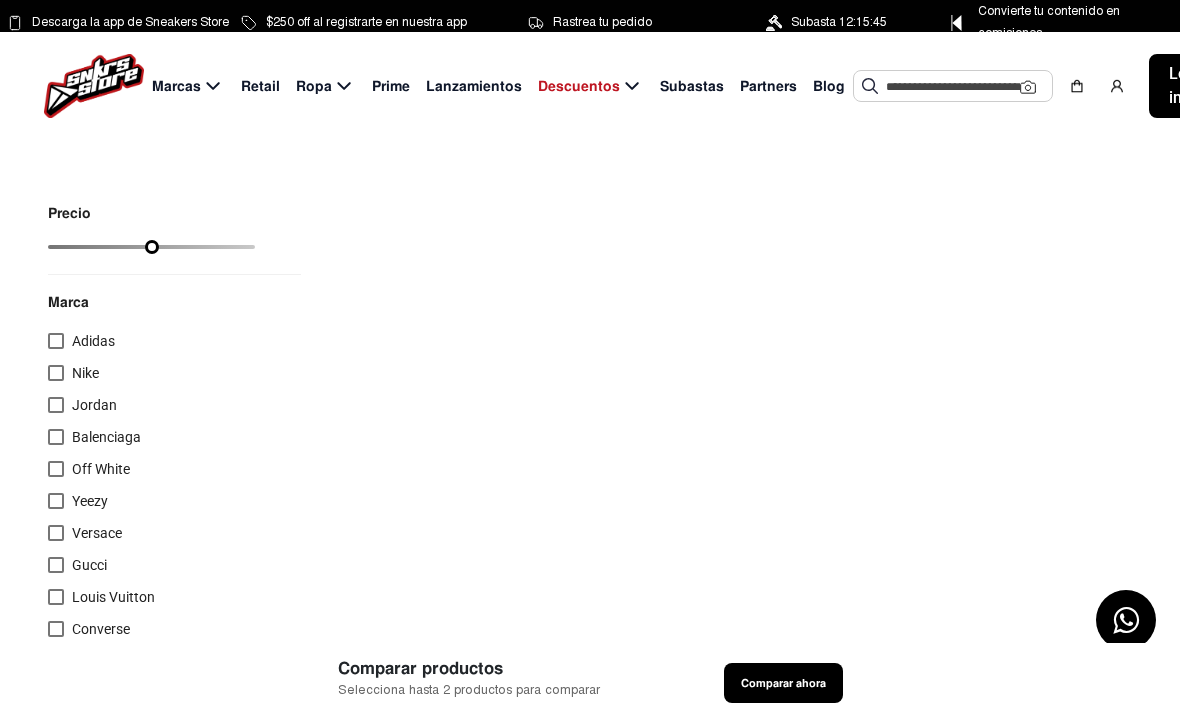 click 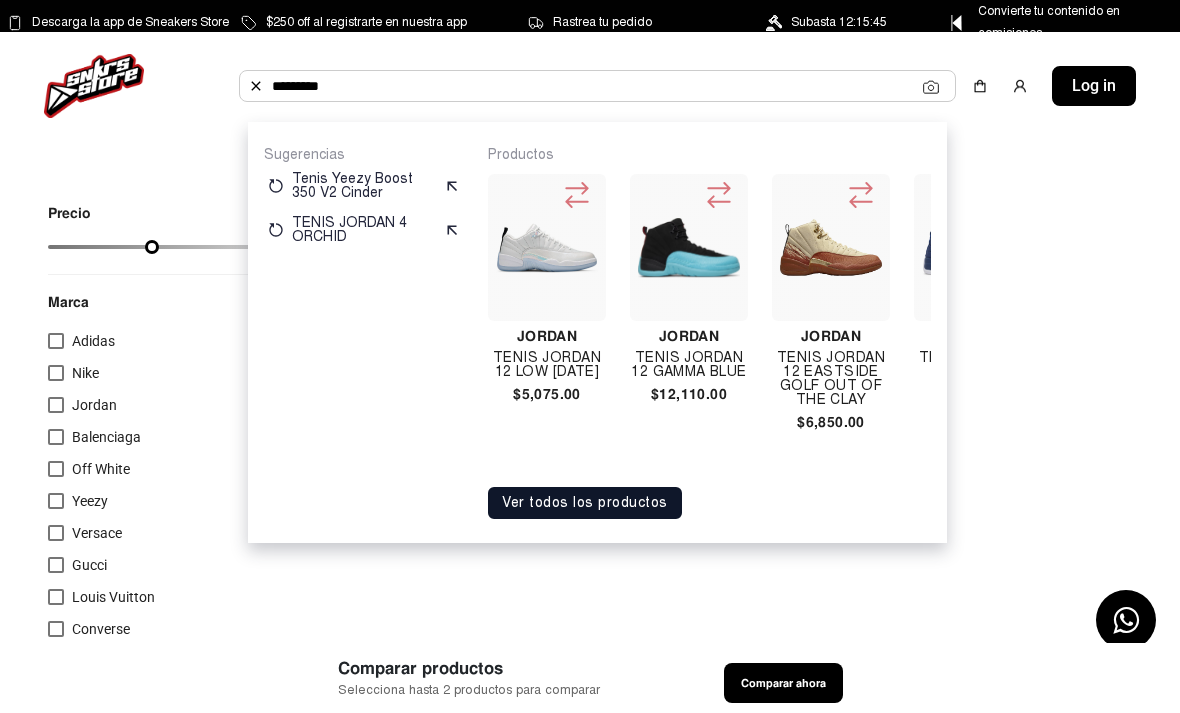 type on "*********" 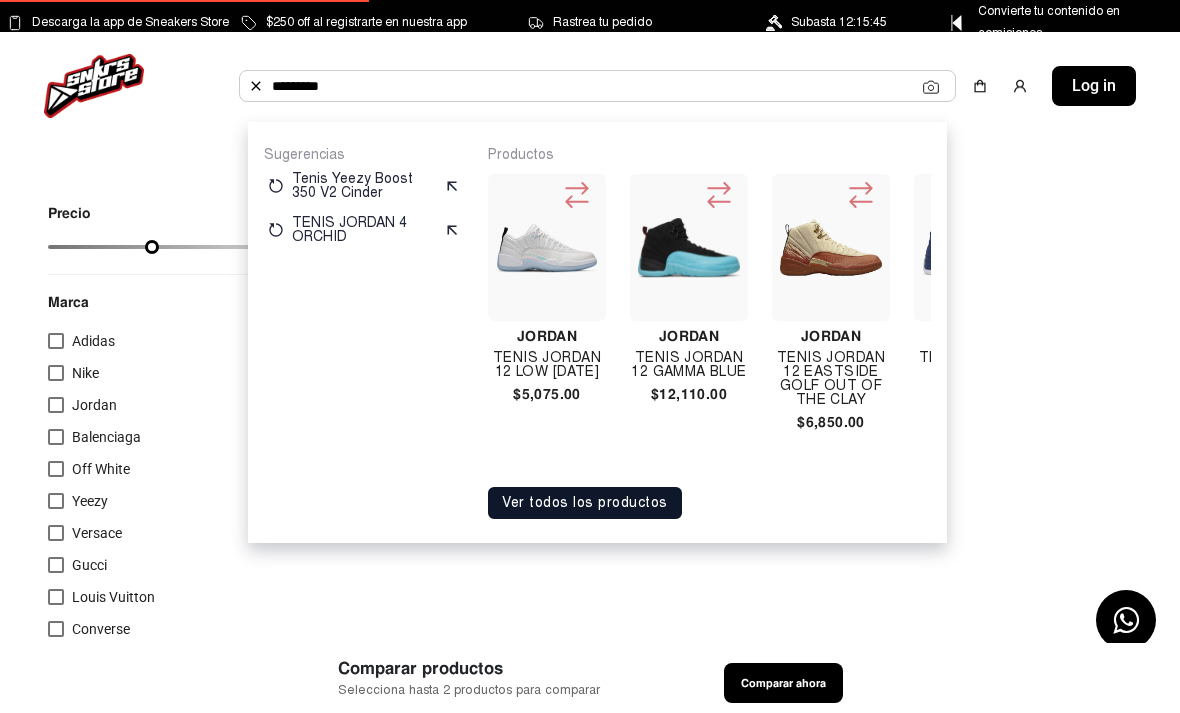click on "Ver todos los productos" 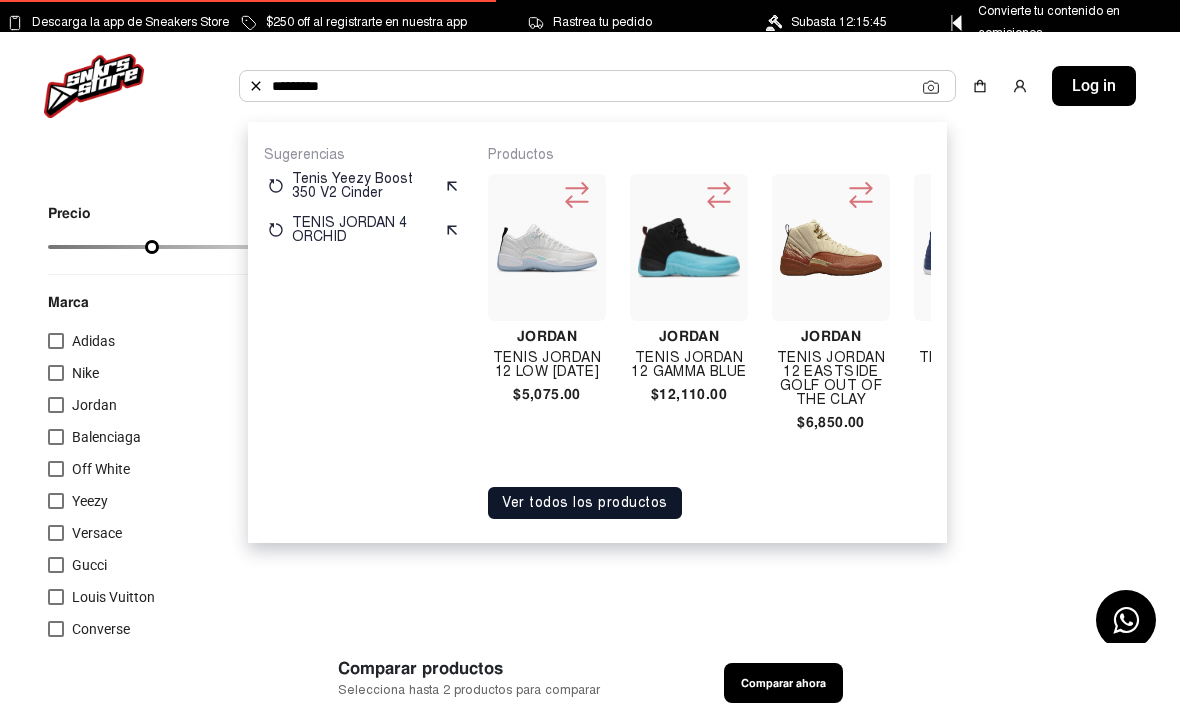 click on "Ver todos los productos" 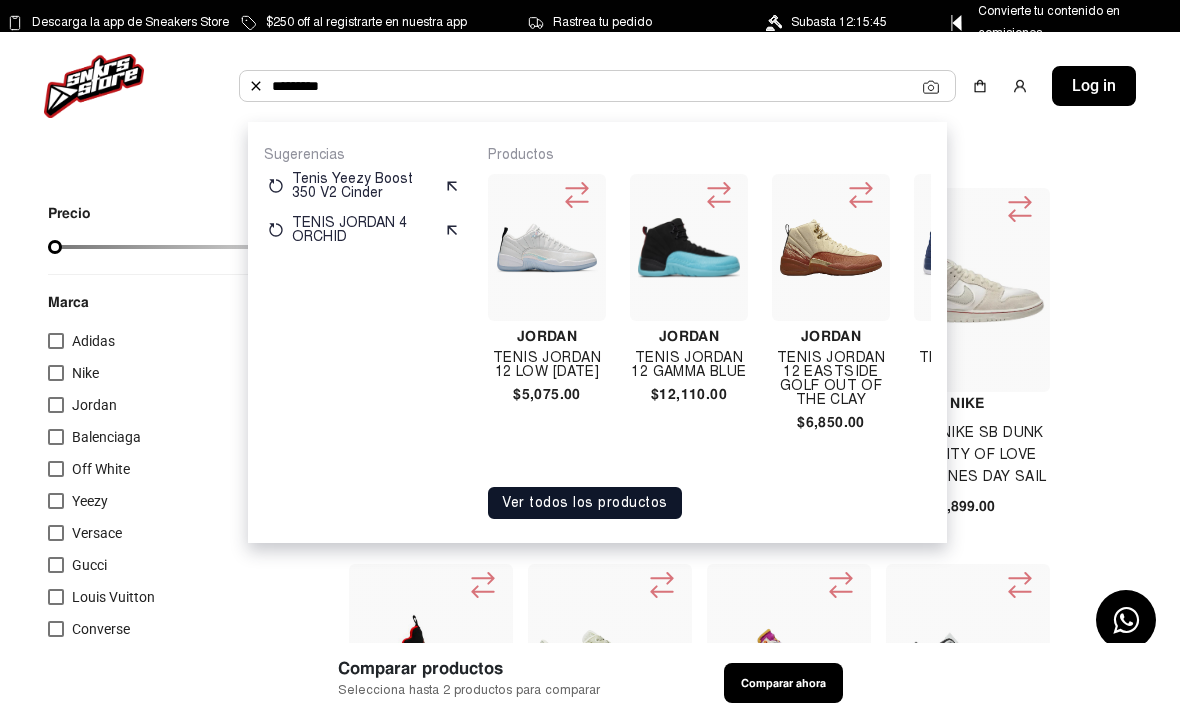 click on "Ver todos los productos" 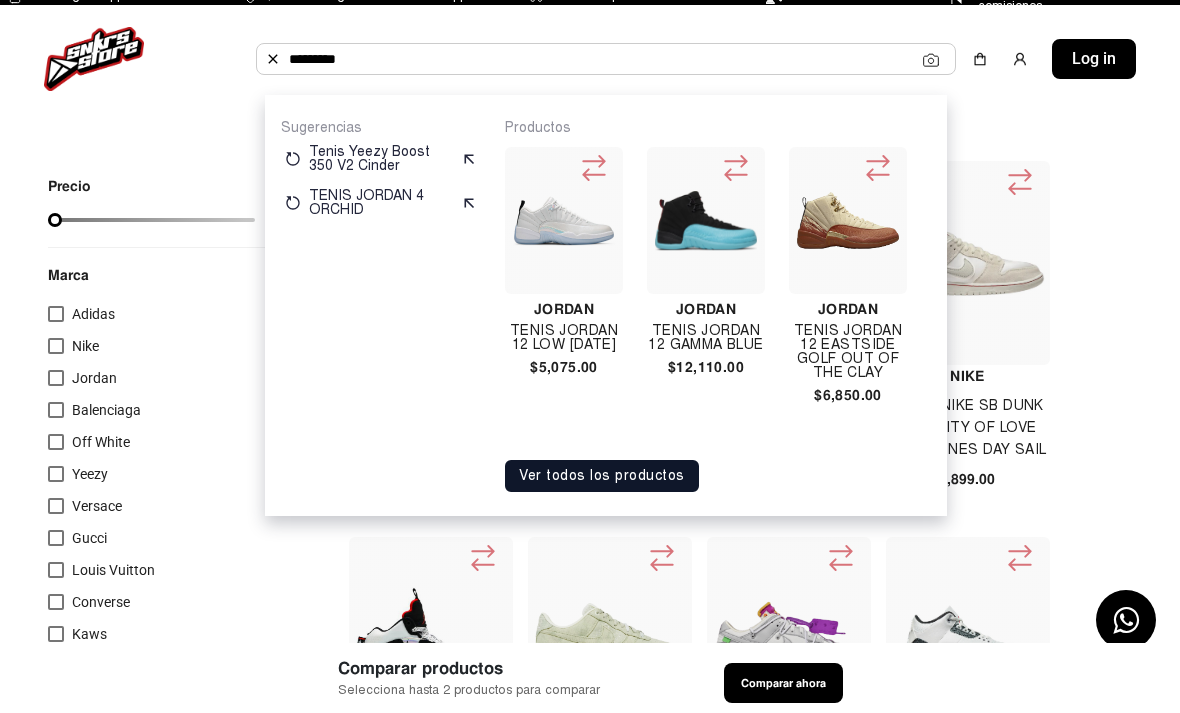 scroll, scrollTop: 32, scrollLeft: 0, axis: vertical 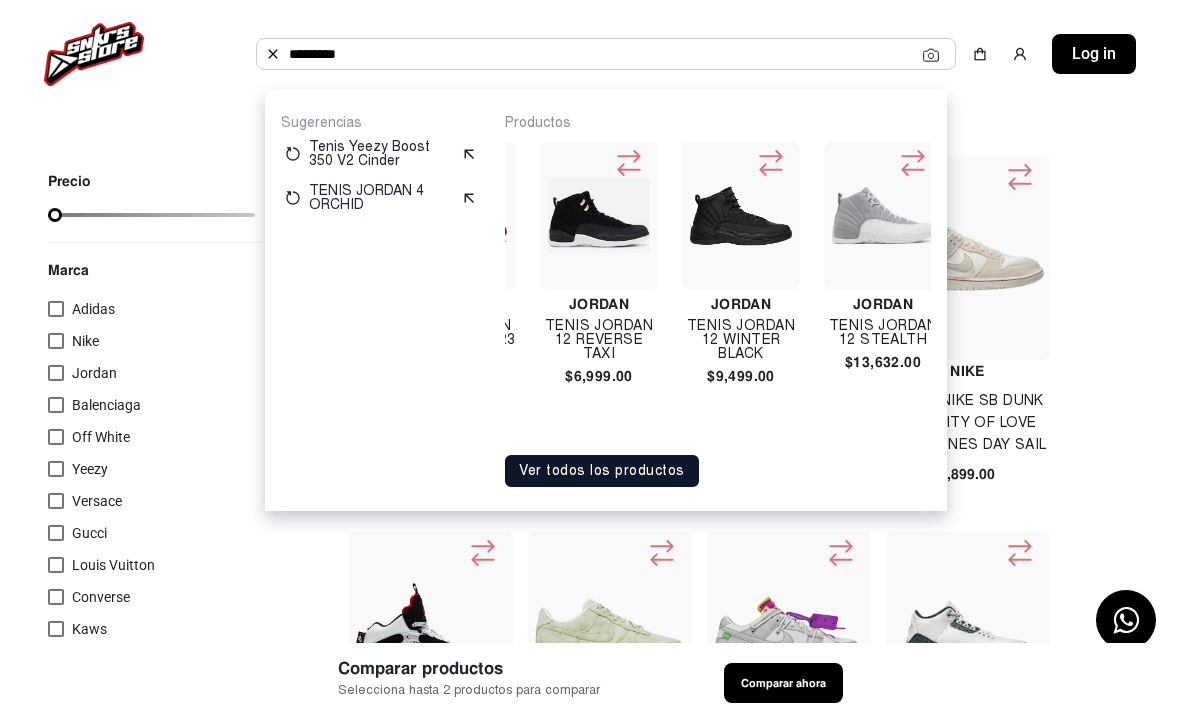 click on "$6,999.00" 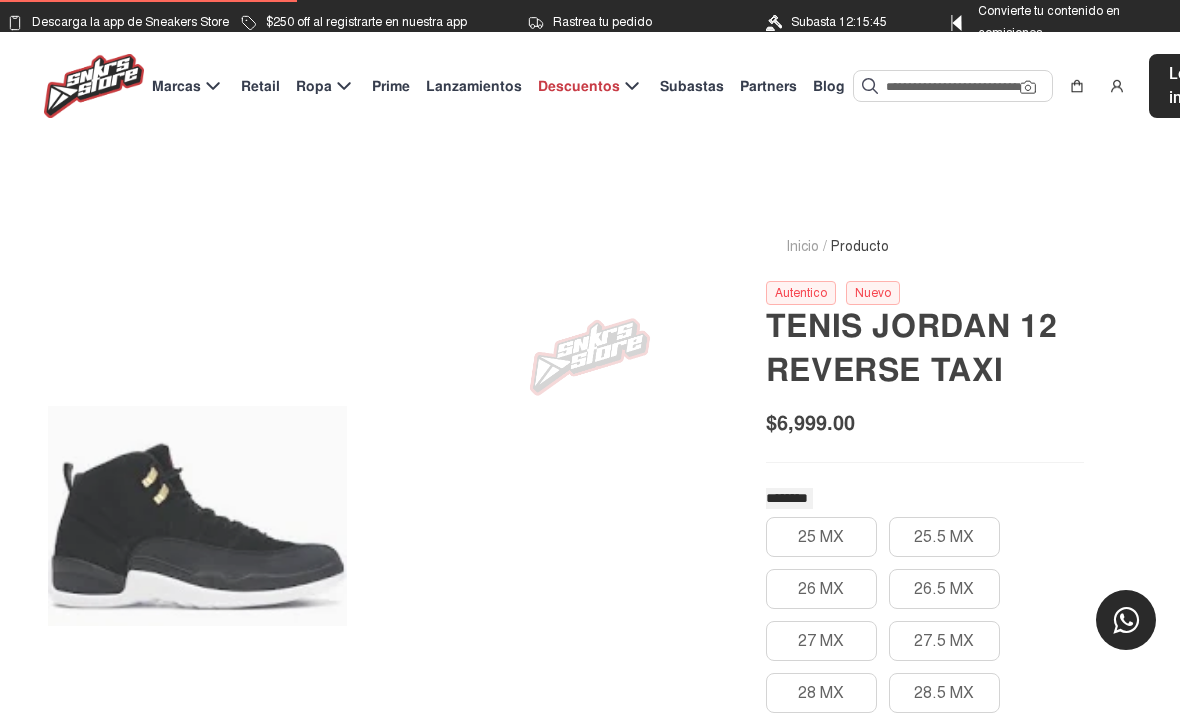 scroll, scrollTop: 0, scrollLeft: 0, axis: both 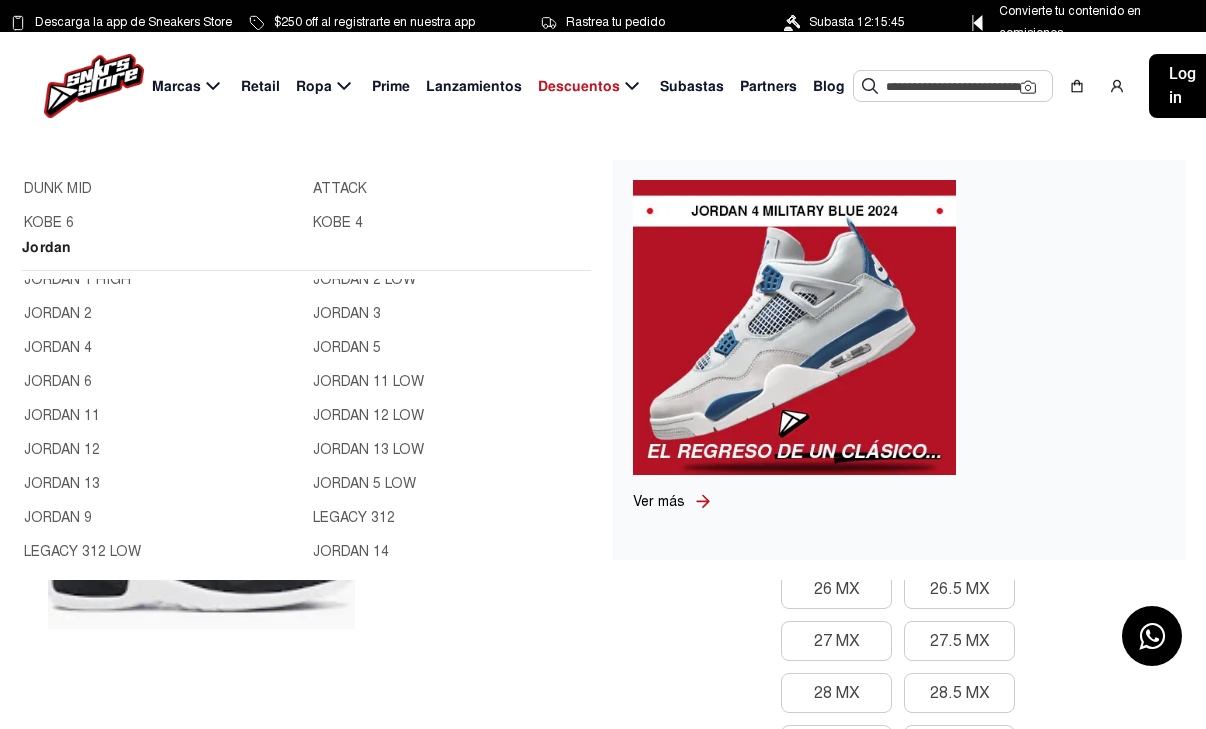 click on "JORDAN 11" 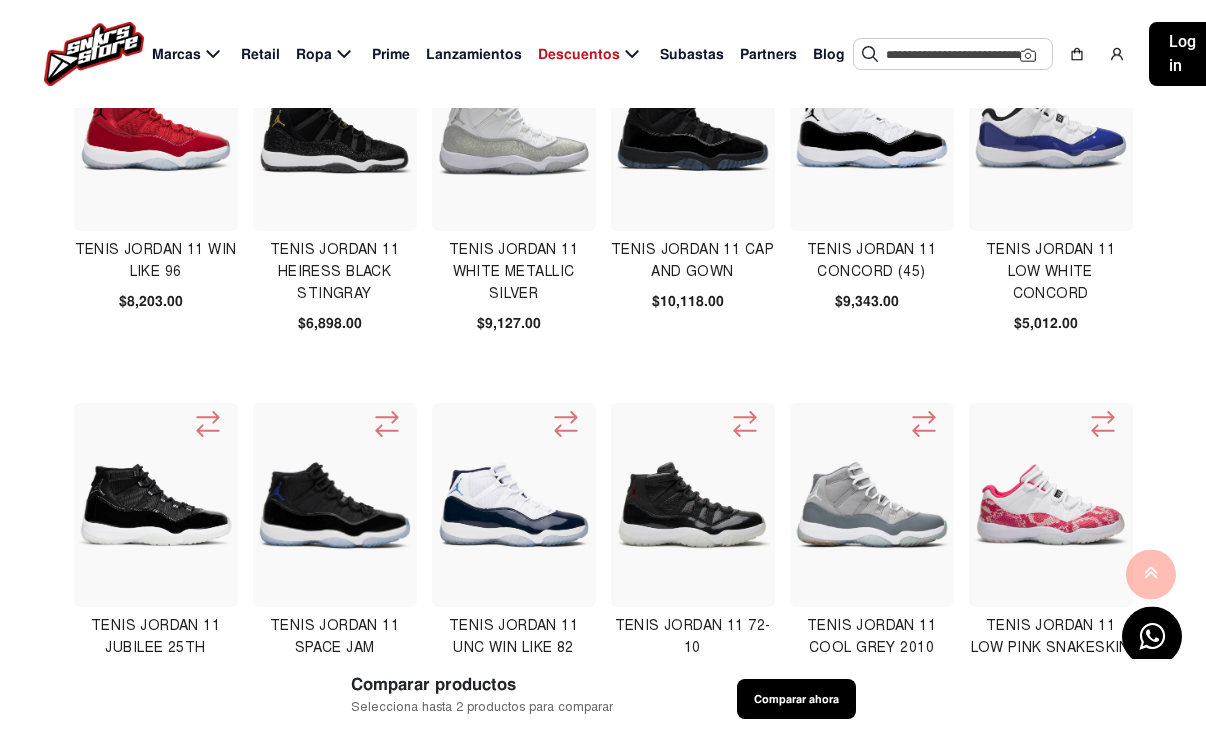 scroll, scrollTop: 0, scrollLeft: 0, axis: both 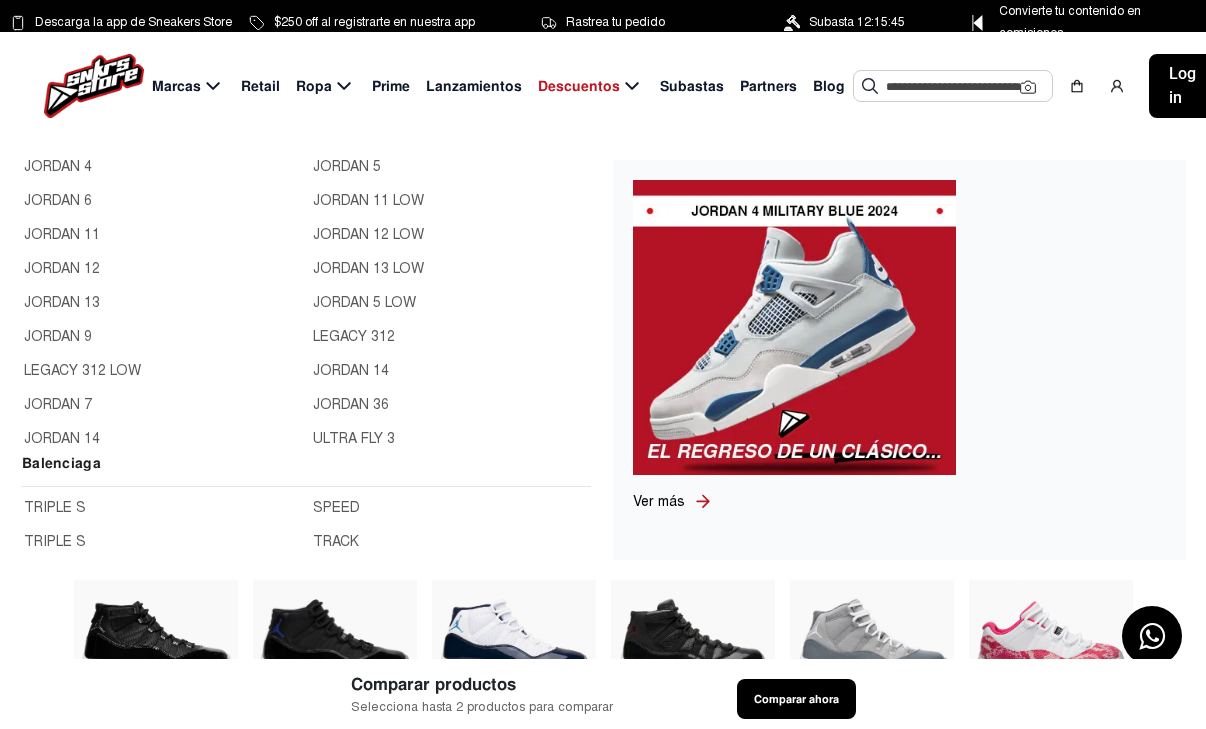 click on "JORDAN 13" 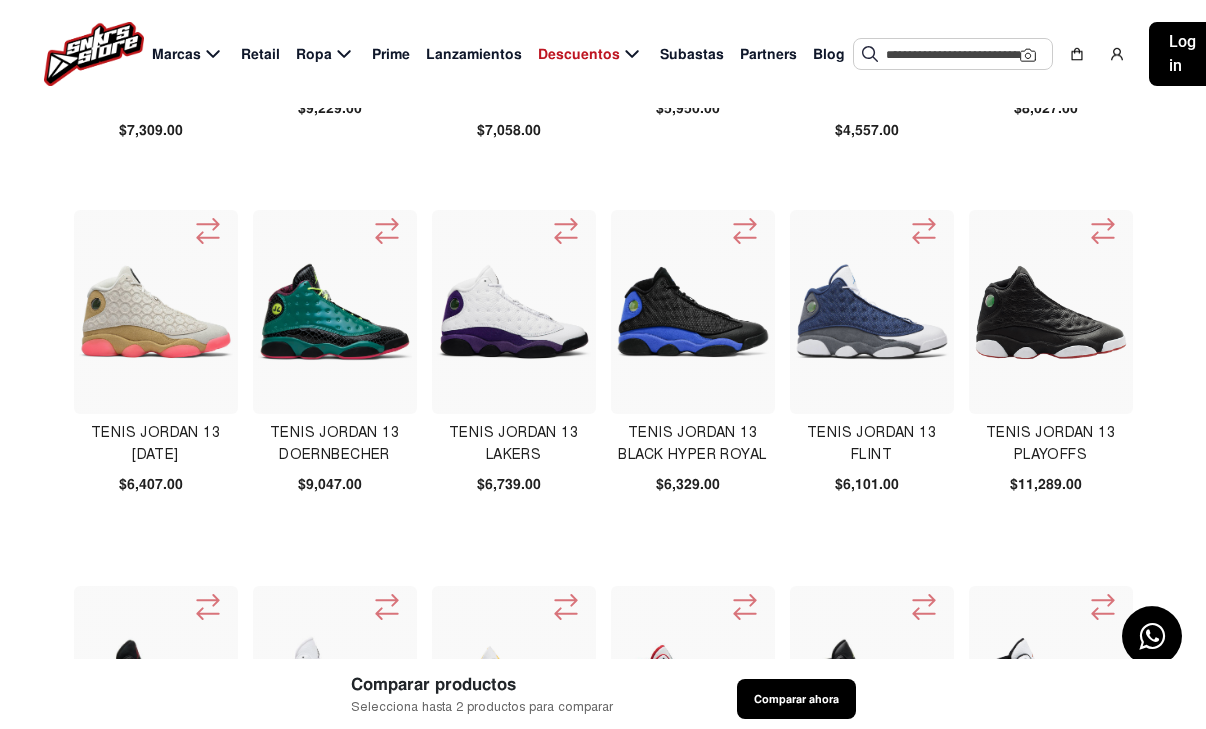 scroll, scrollTop: 329, scrollLeft: 0, axis: vertical 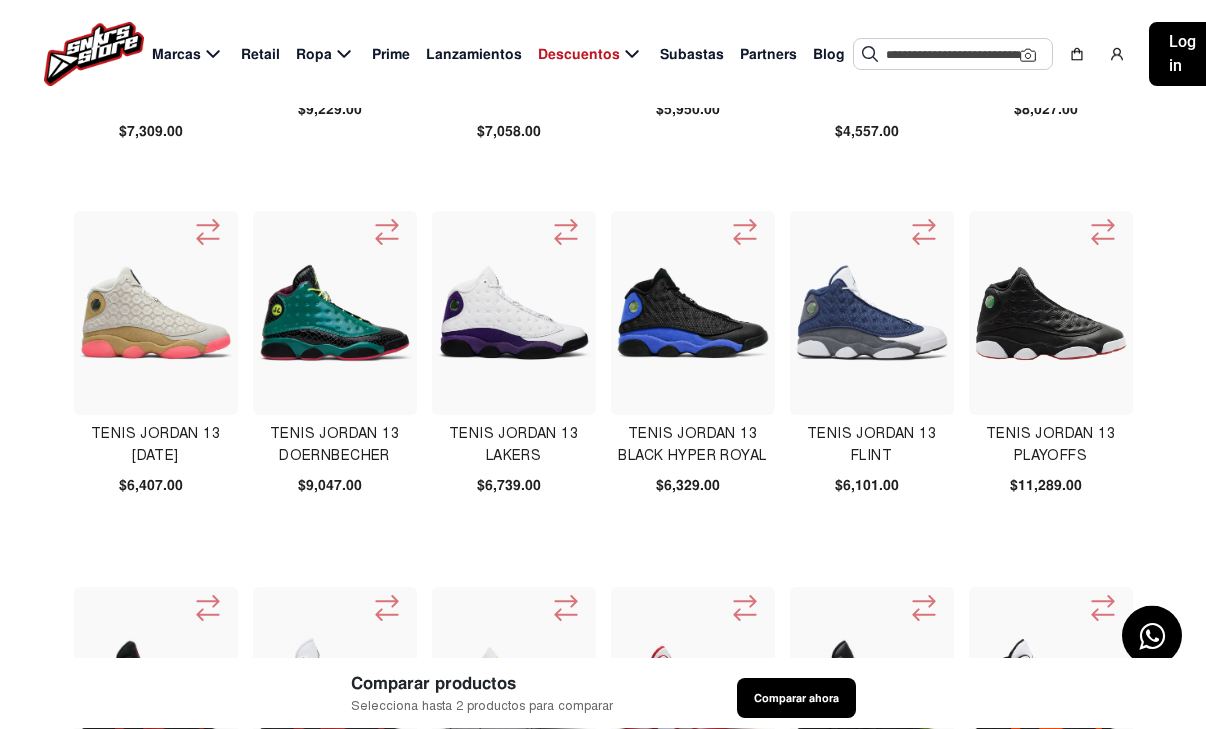 click on "Tenis Jordan 13 Black Hyper Royal" 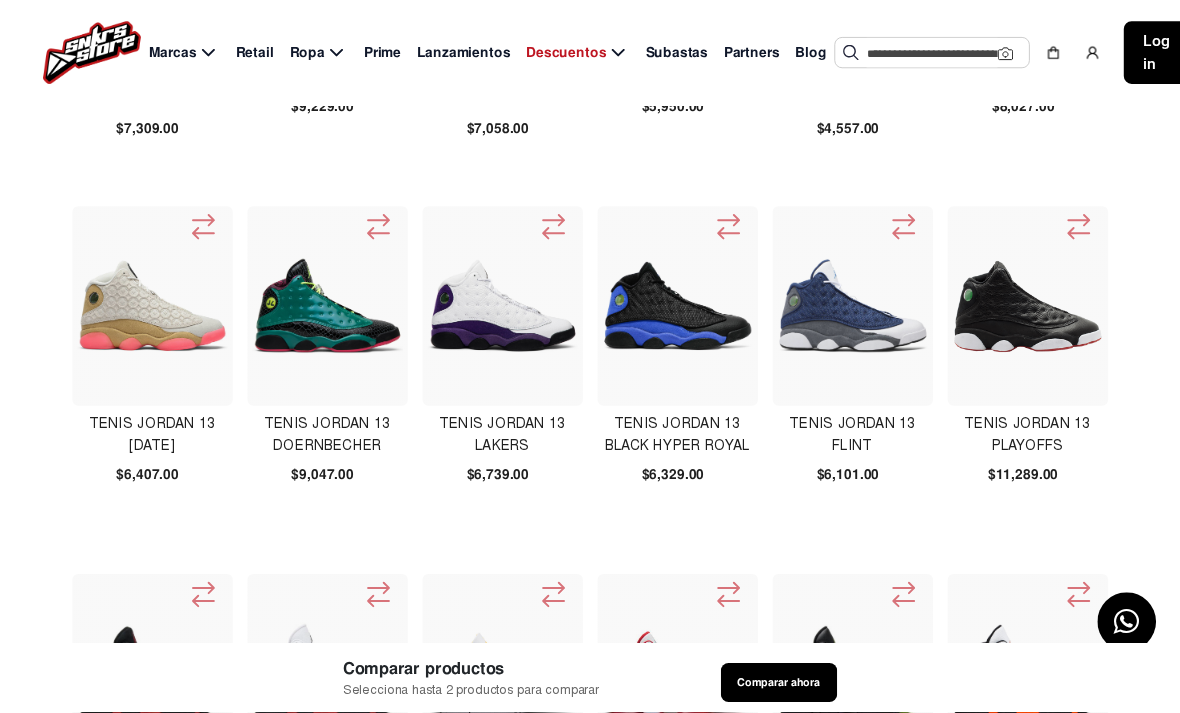 scroll, scrollTop: 0, scrollLeft: 0, axis: both 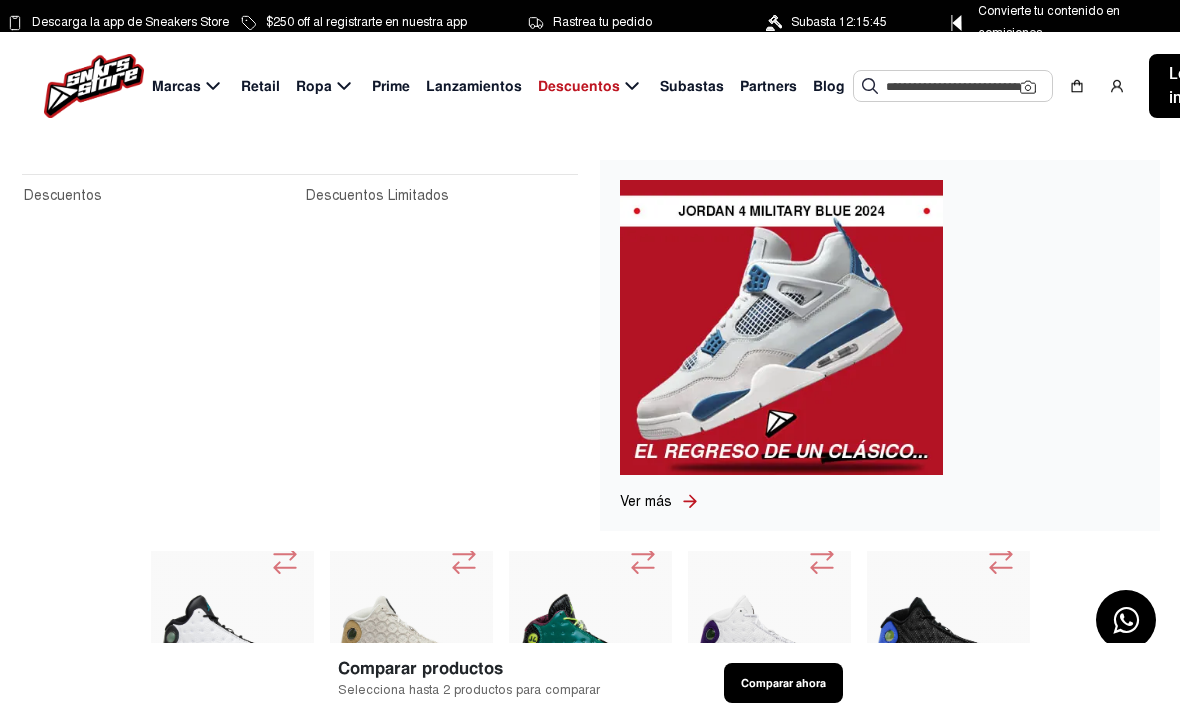 click 